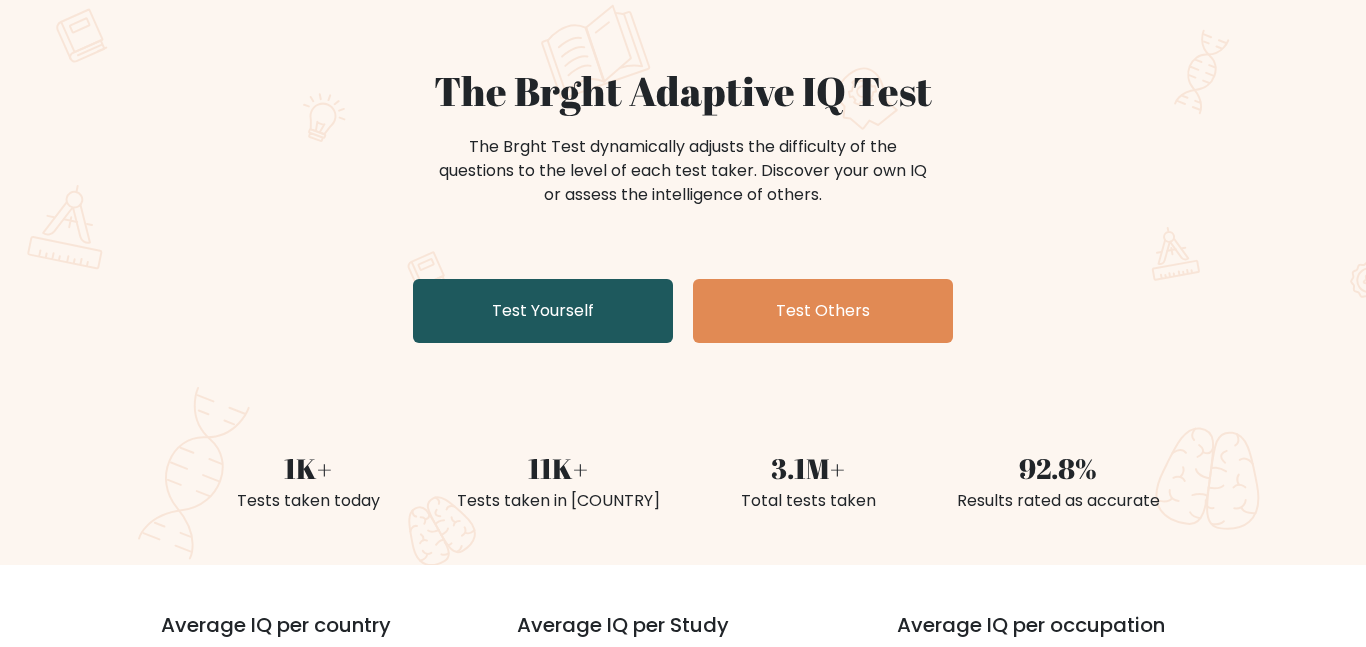 scroll, scrollTop: 139, scrollLeft: 0, axis: vertical 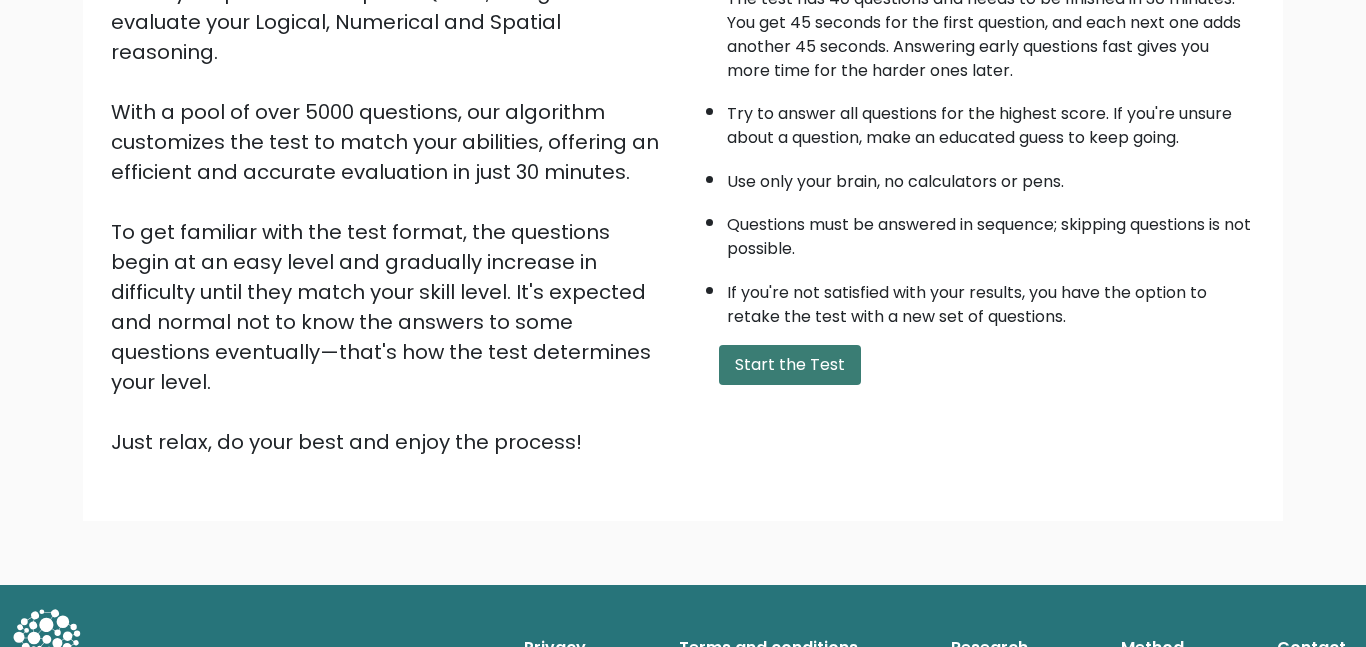 click on "Start the Test" at bounding box center [790, 365] 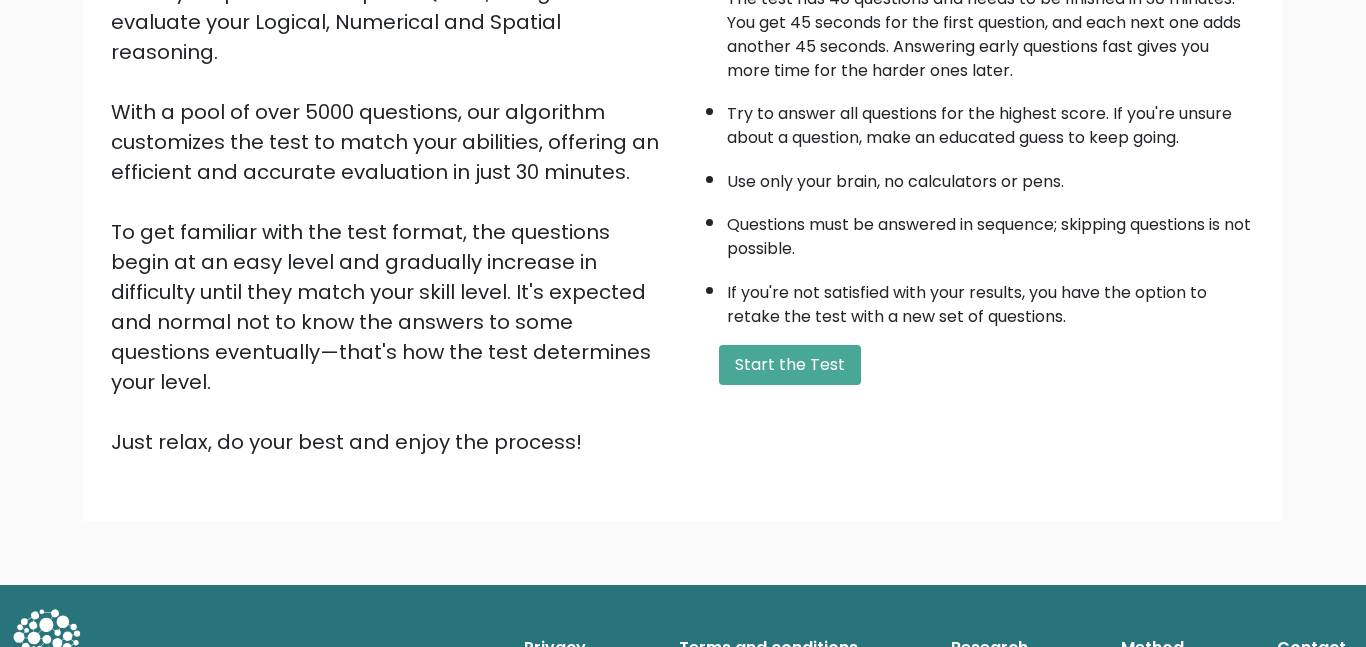 scroll, scrollTop: 0, scrollLeft: 0, axis: both 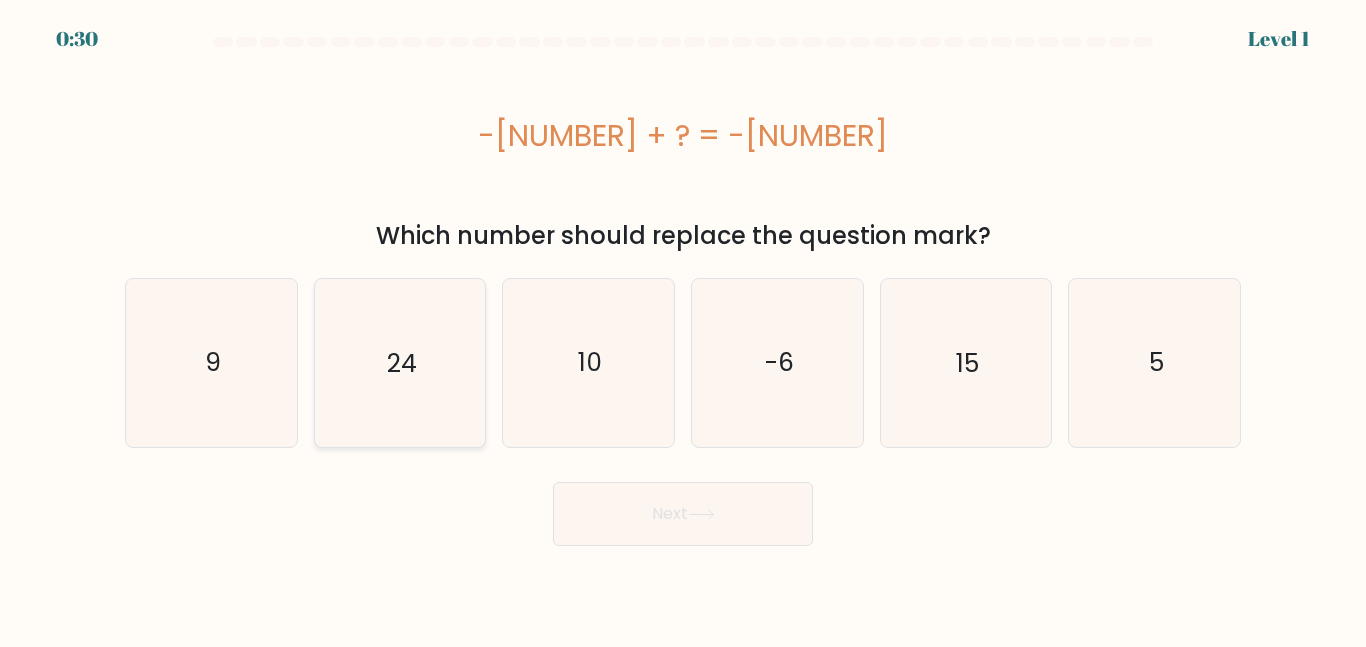 click on "24" at bounding box center (399, 362) 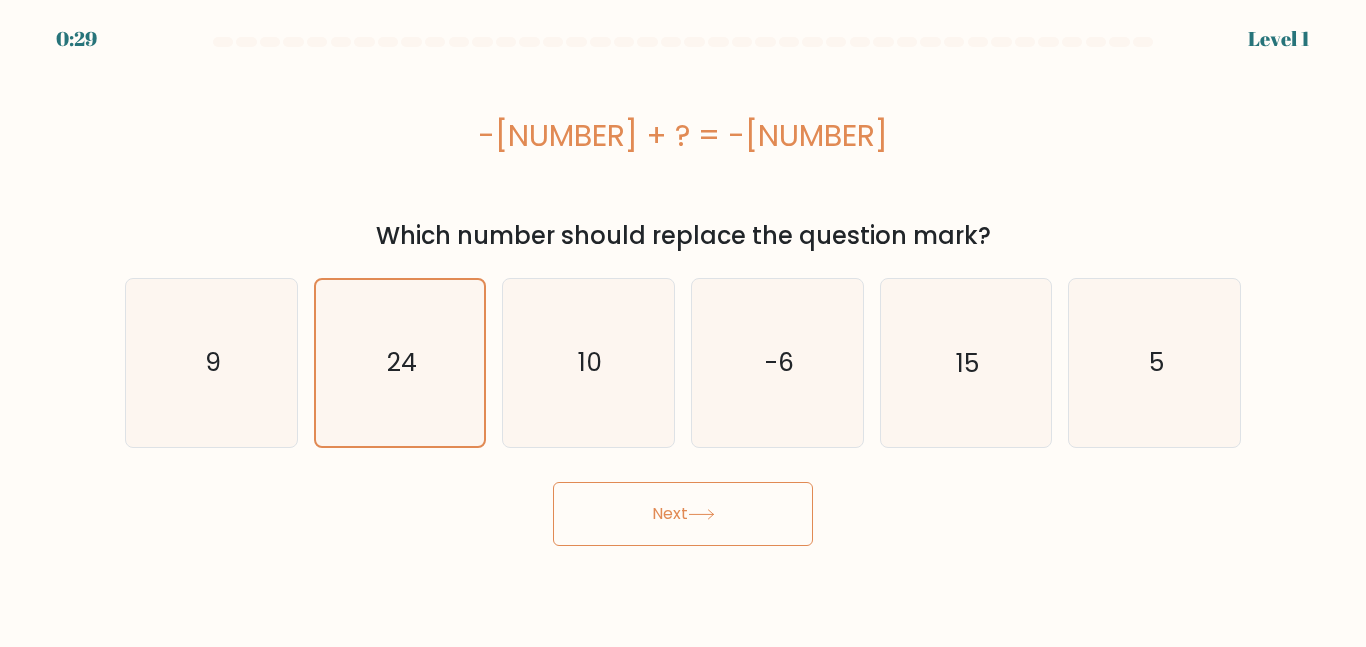 click on "Next" at bounding box center [683, 514] 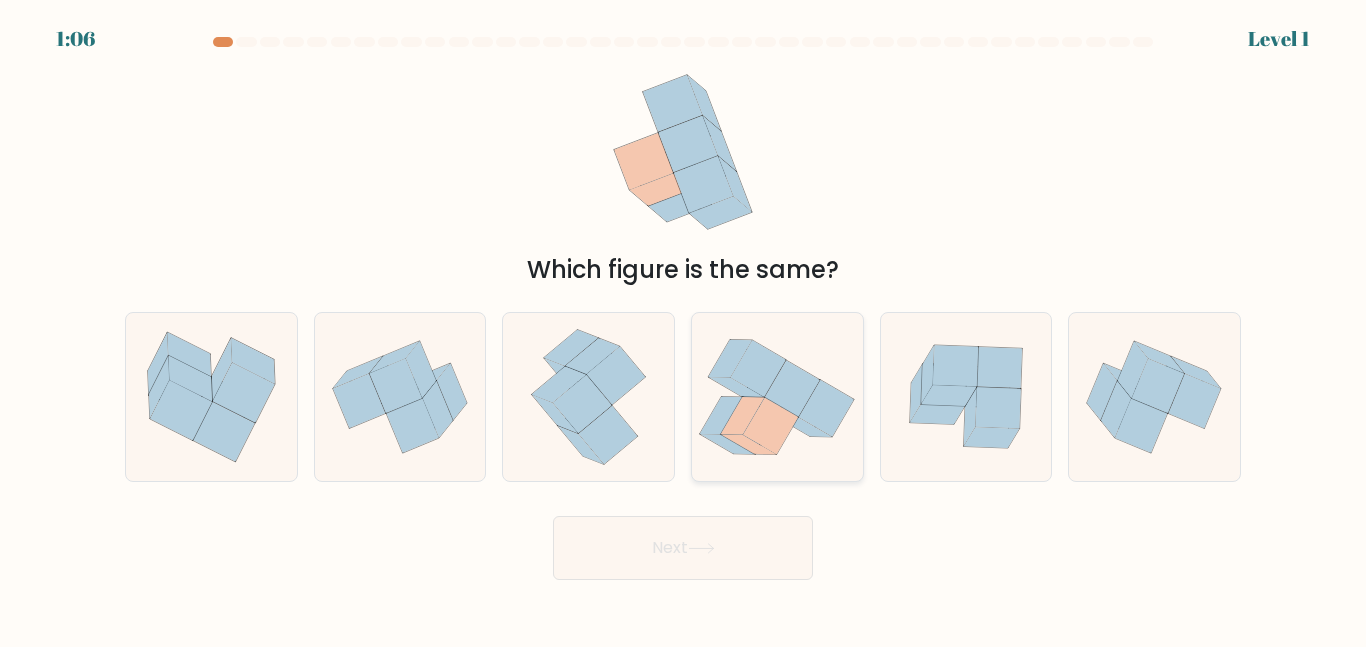 click at bounding box center [770, 426] 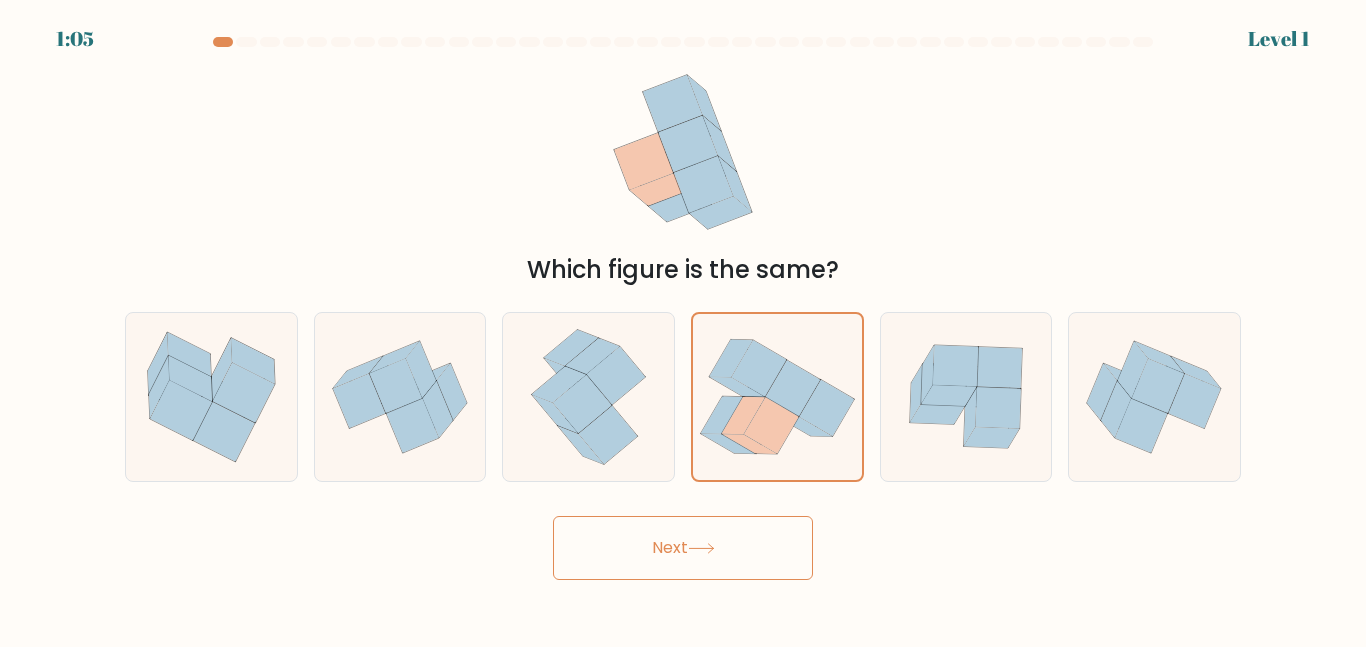 click on "Next" at bounding box center (683, 548) 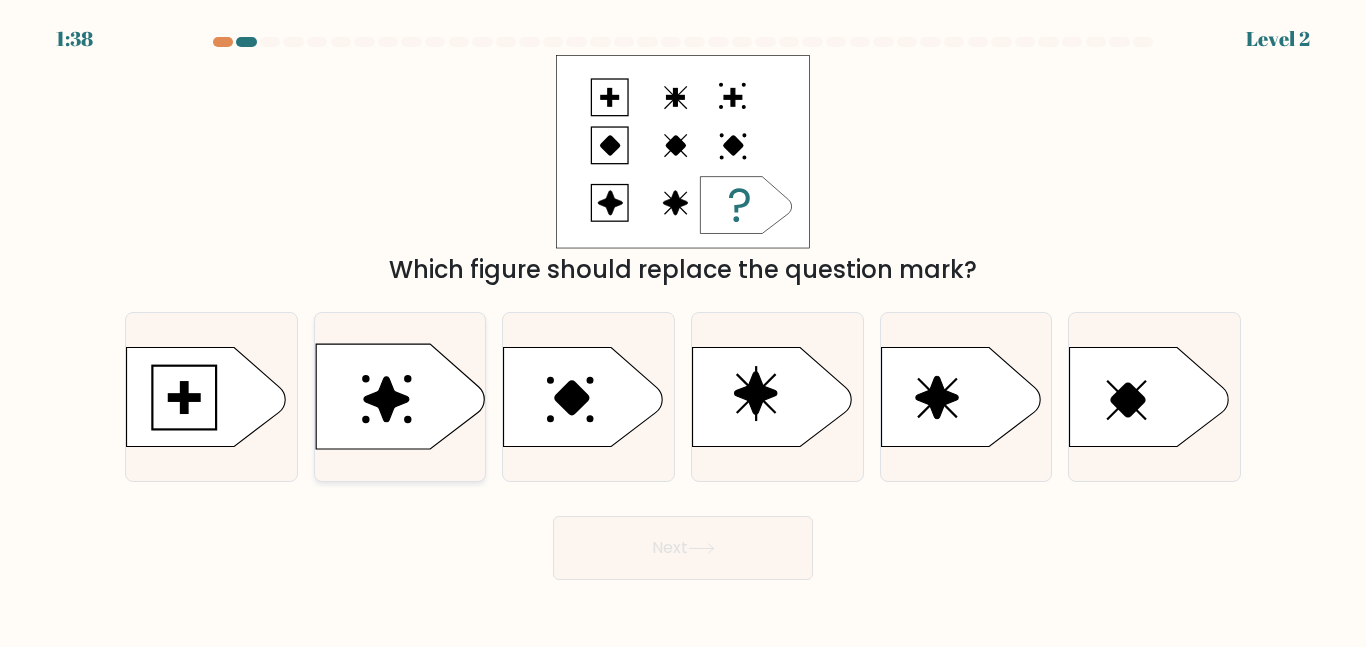 click at bounding box center [386, 399] 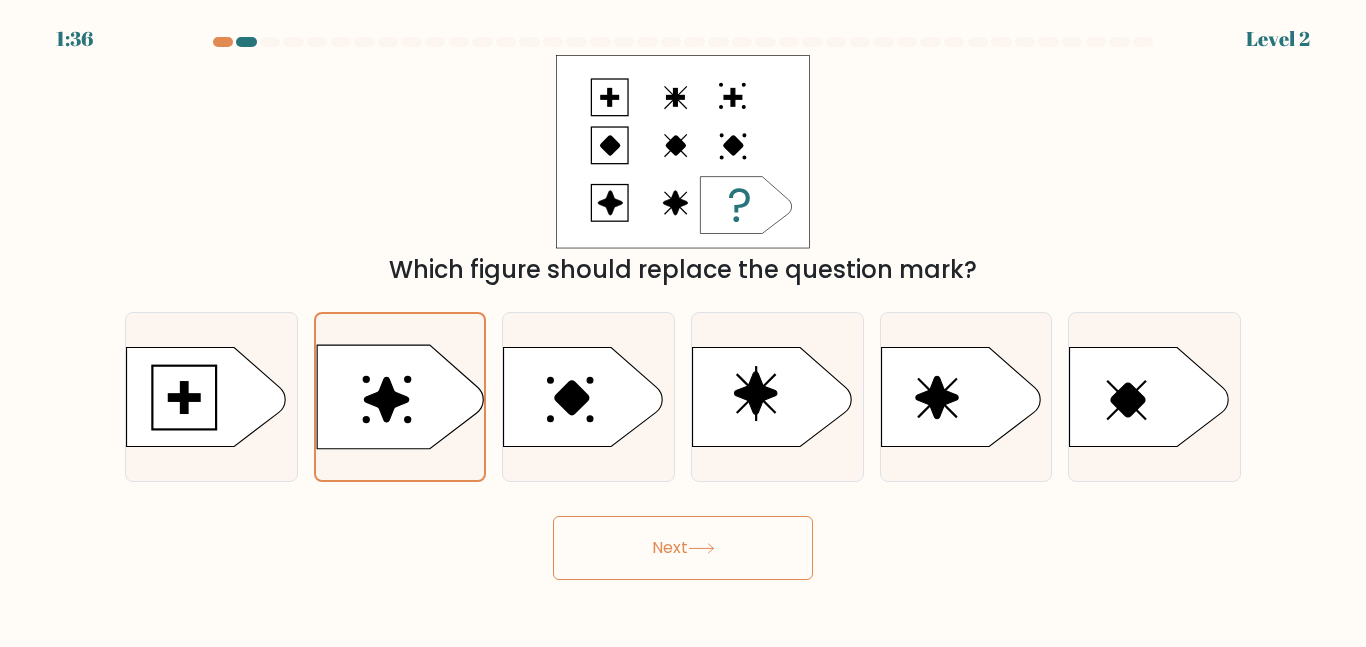 click on "Next" at bounding box center [683, 548] 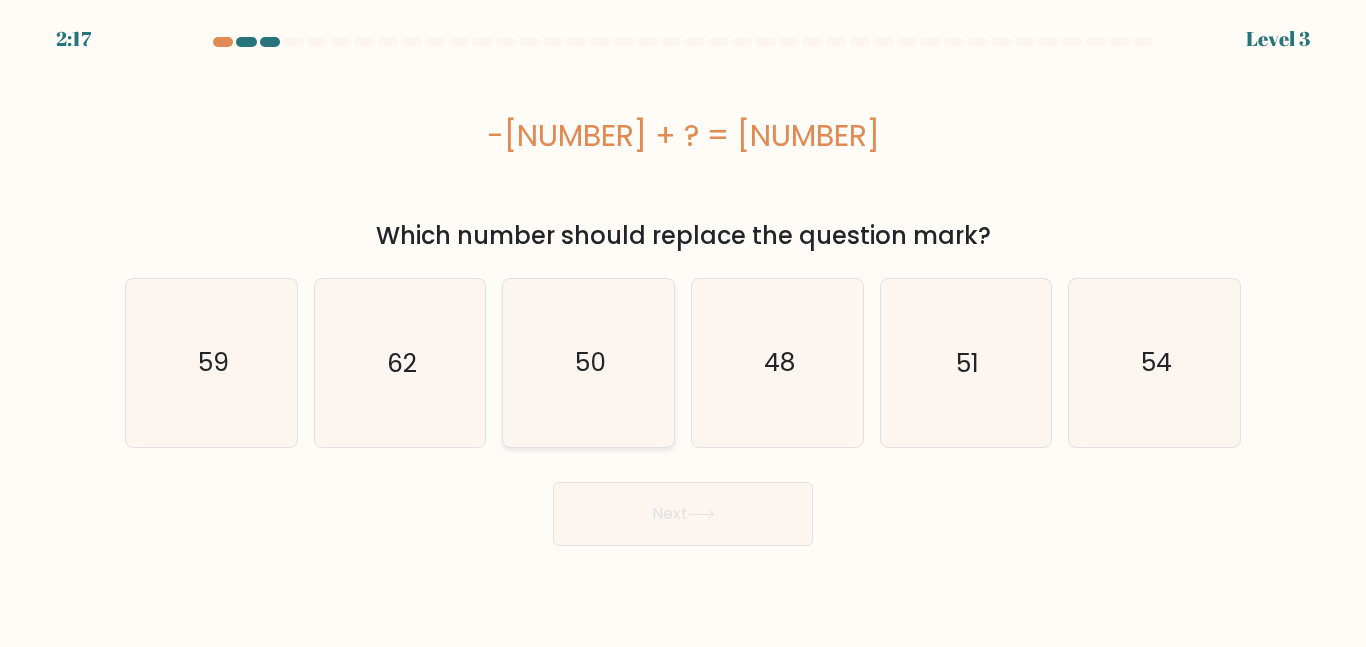 click on "50" at bounding box center [588, 362] 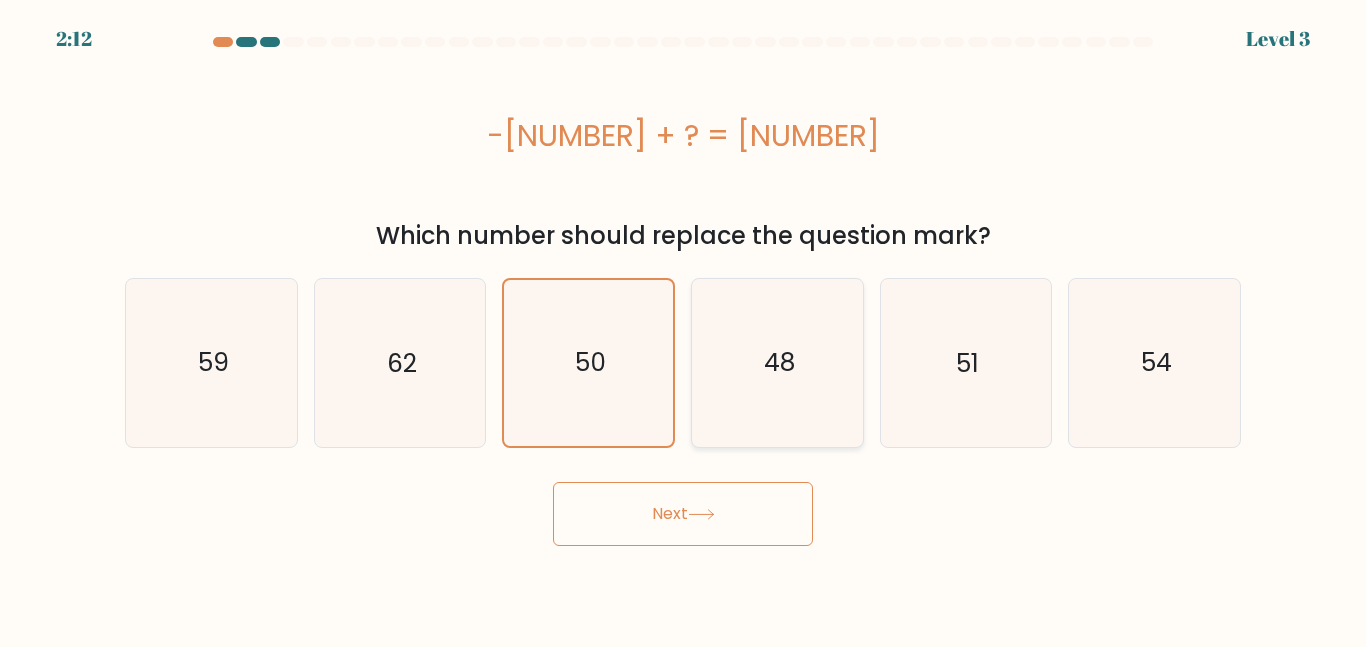 click on "48" at bounding box center (777, 362) 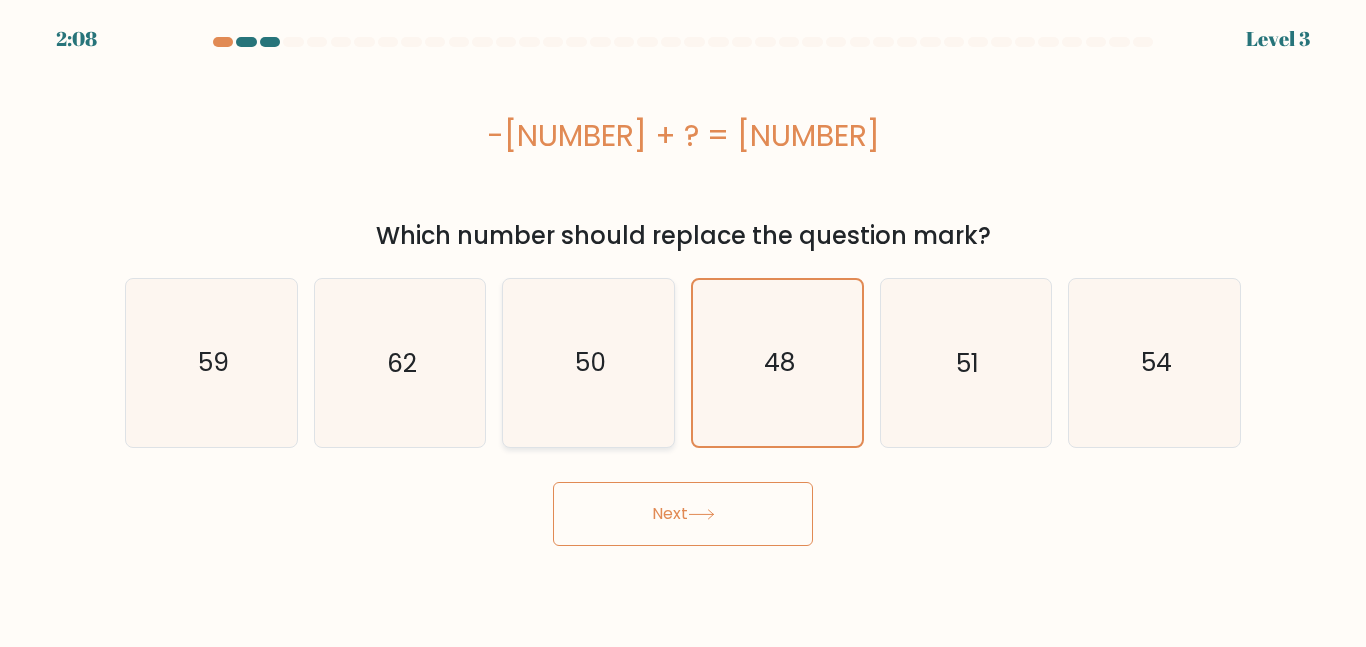click on "50" at bounding box center (588, 362) 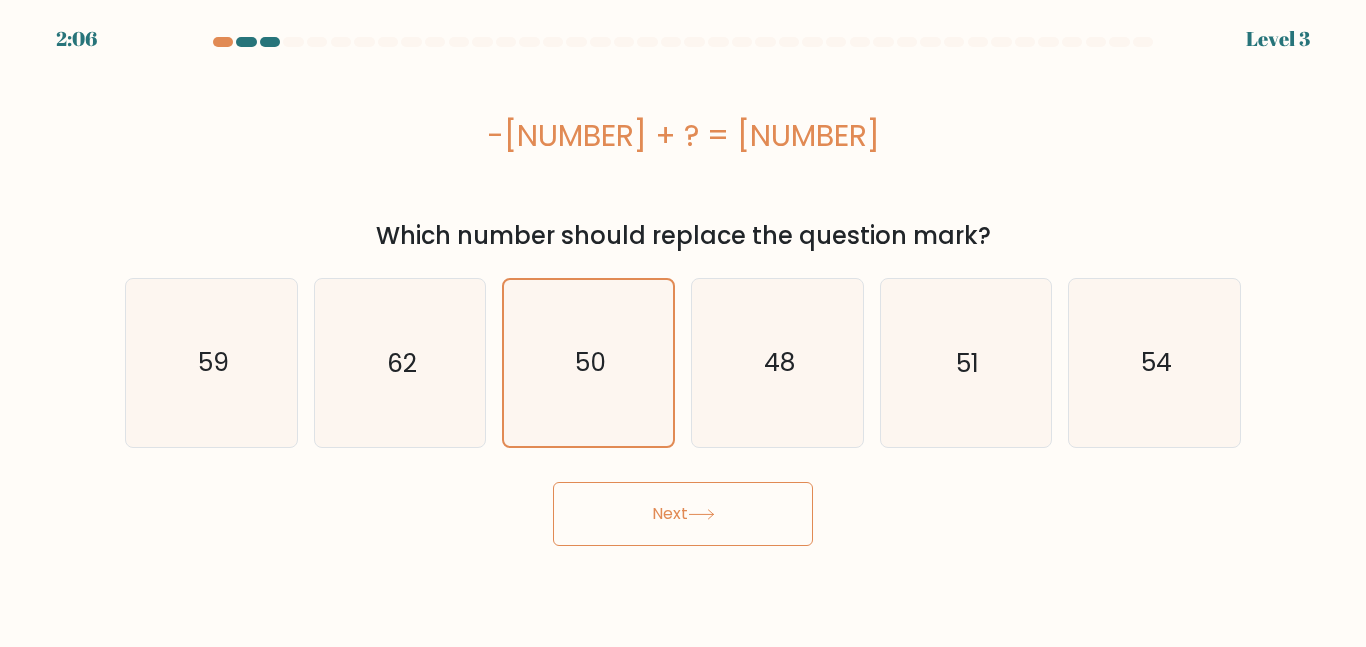 click on "Next" at bounding box center [683, 514] 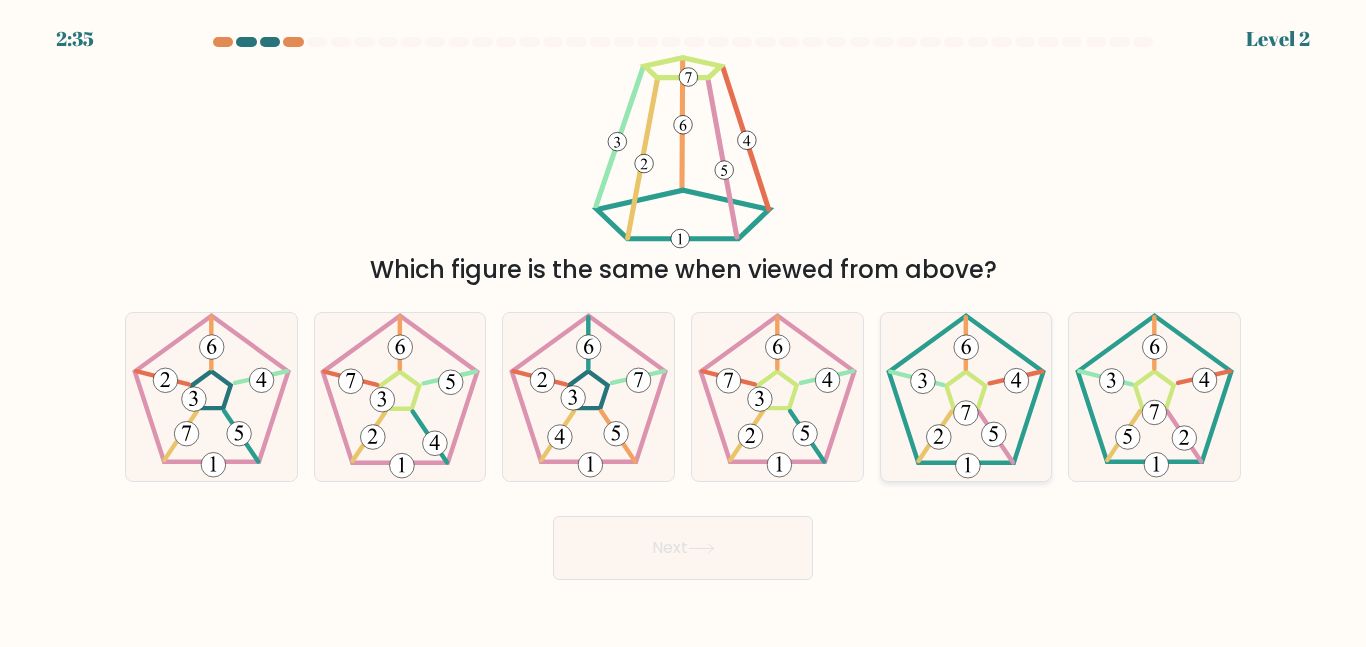 click at bounding box center (965, 390) 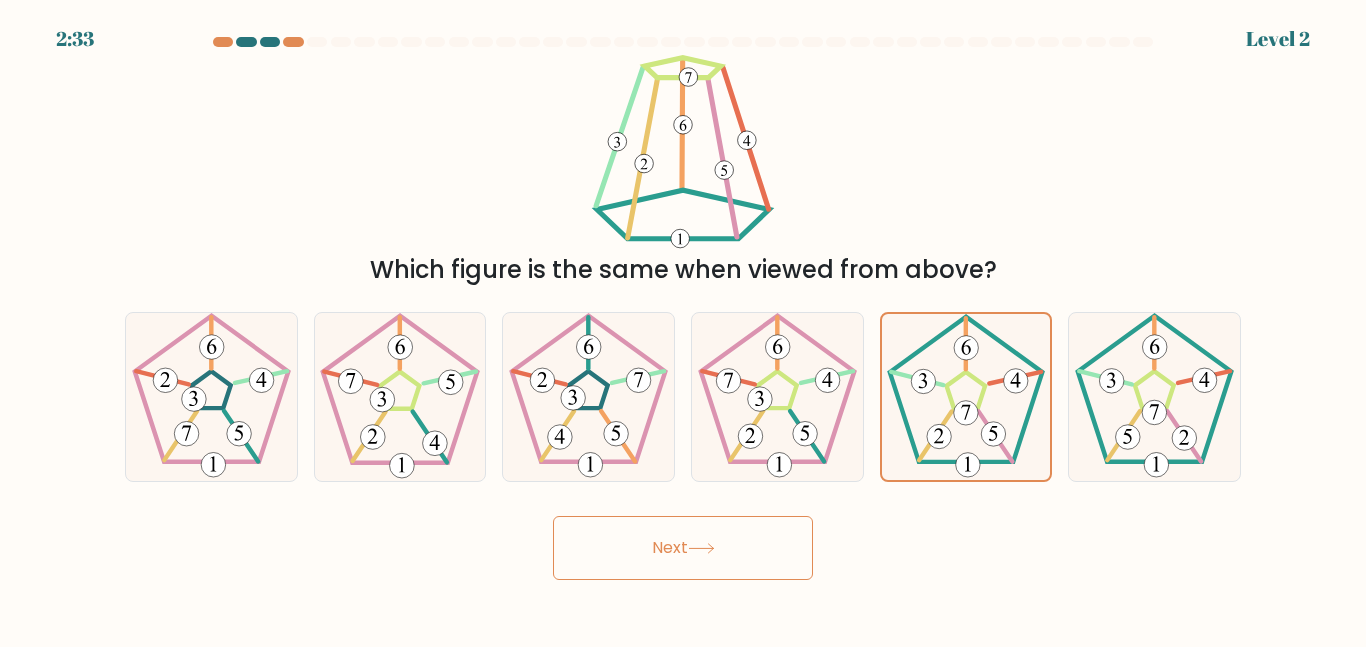 click on "Next" at bounding box center [683, 548] 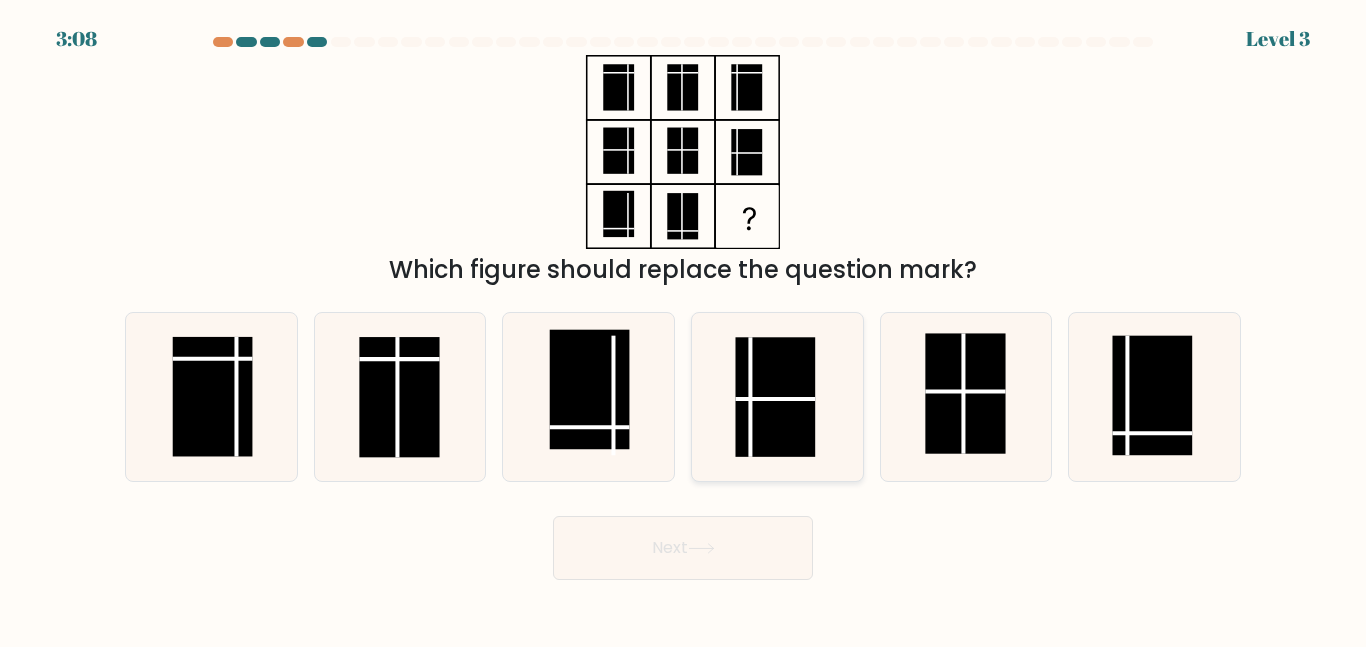 click at bounding box center (775, 398) 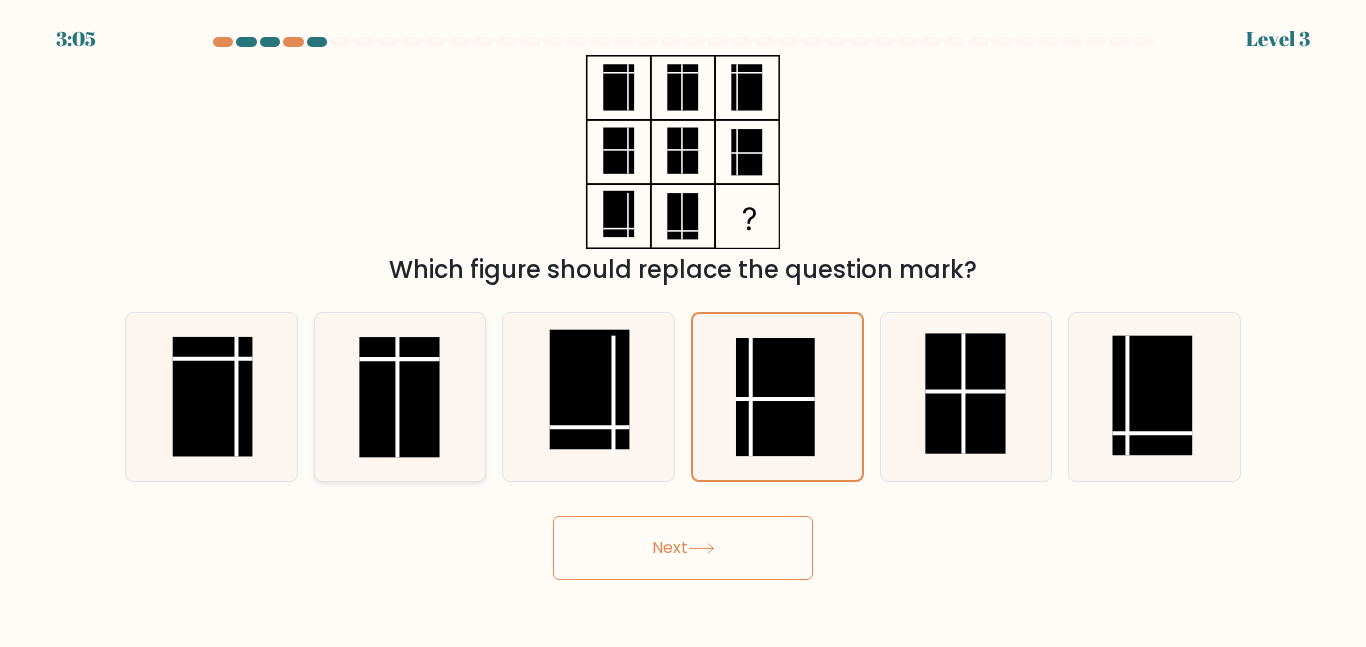 click at bounding box center (399, 397) 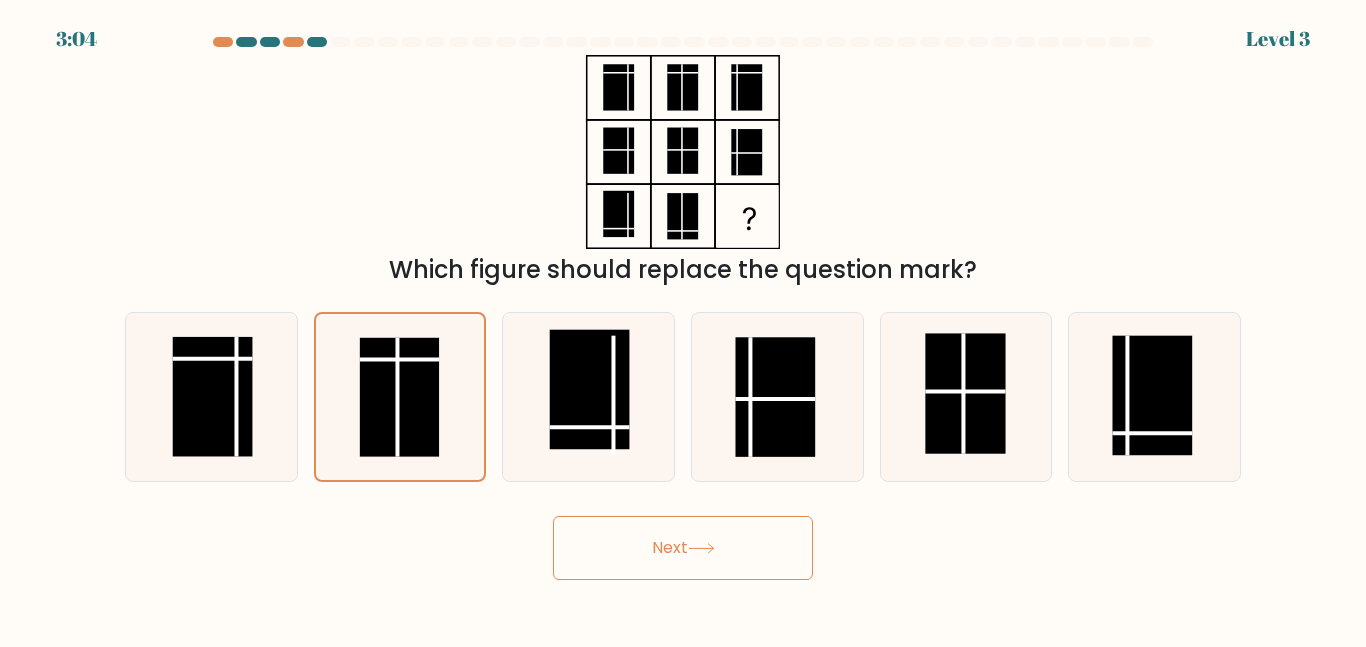 click on "Next" at bounding box center (683, 548) 